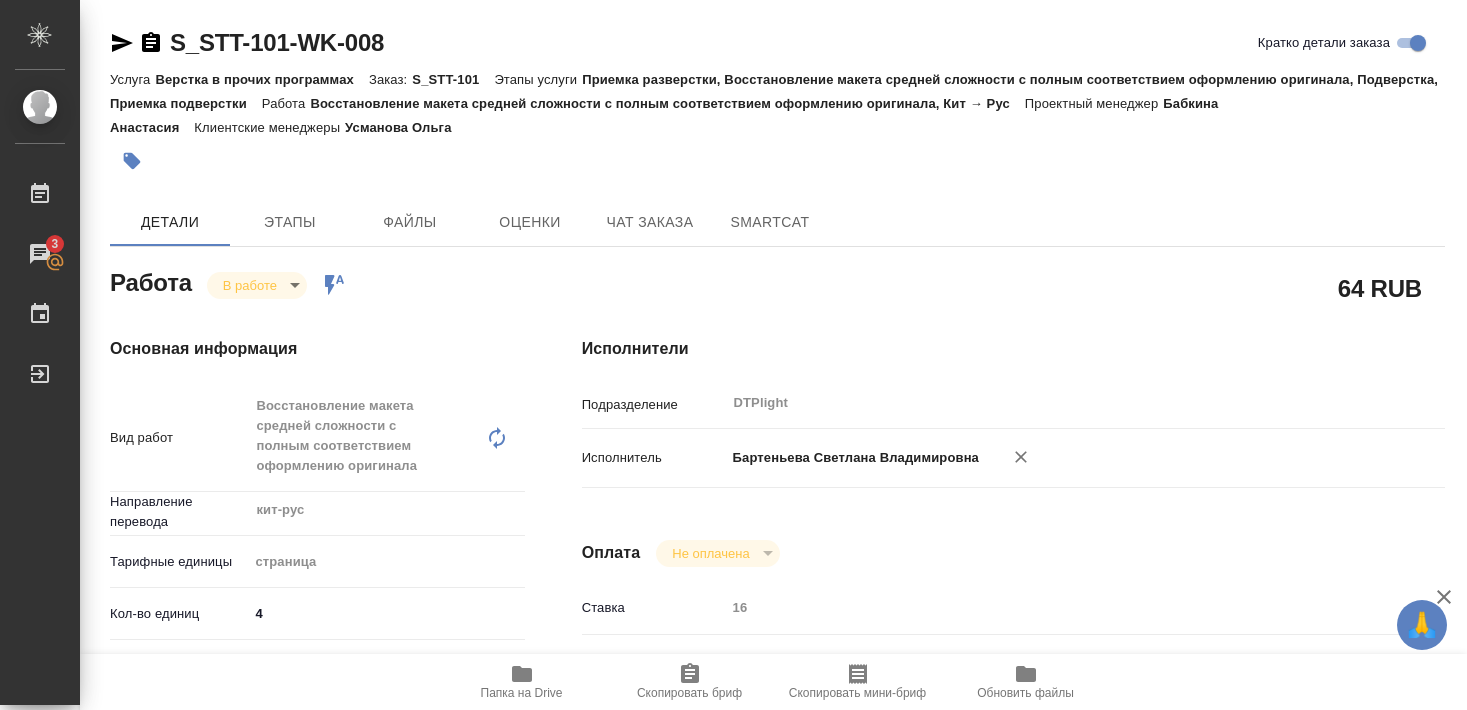 scroll, scrollTop: 0, scrollLeft: 0, axis: both 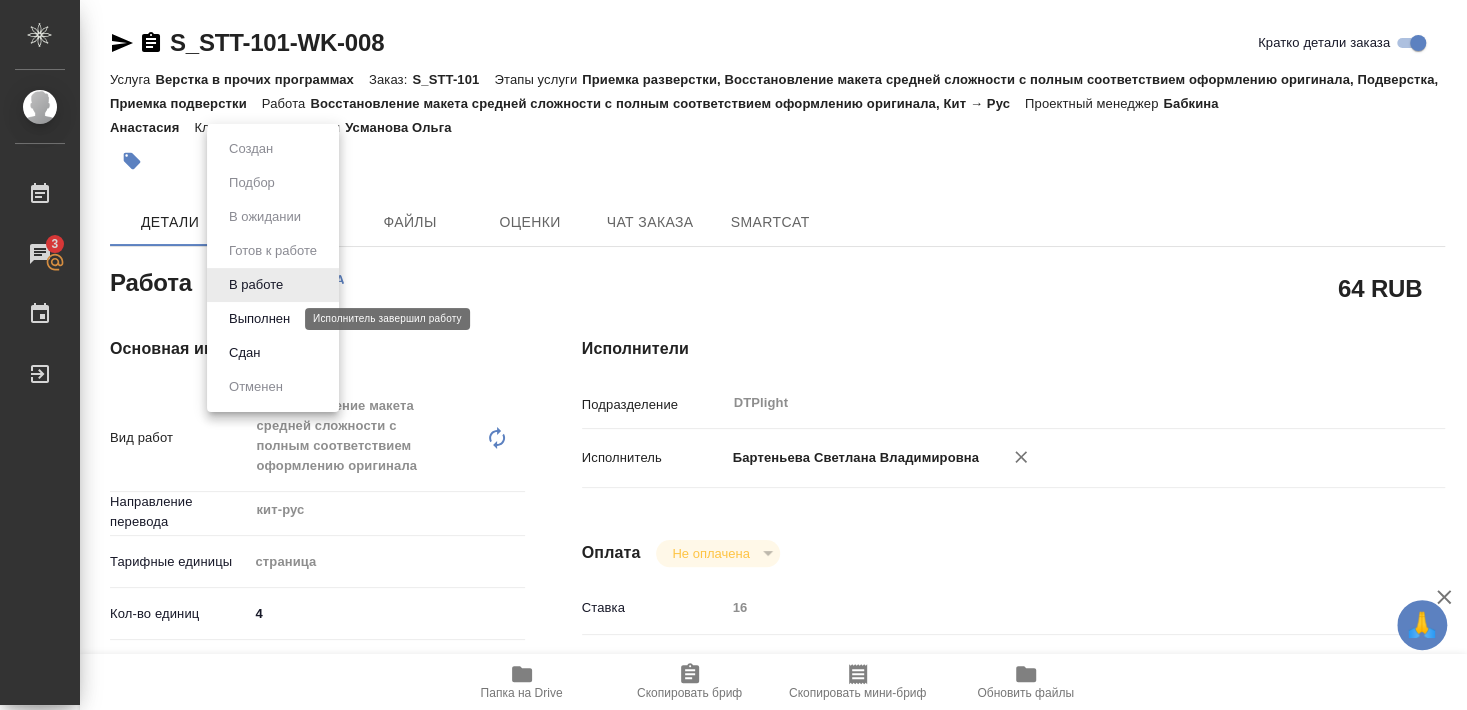 click on "Выполнен" at bounding box center (259, 319) 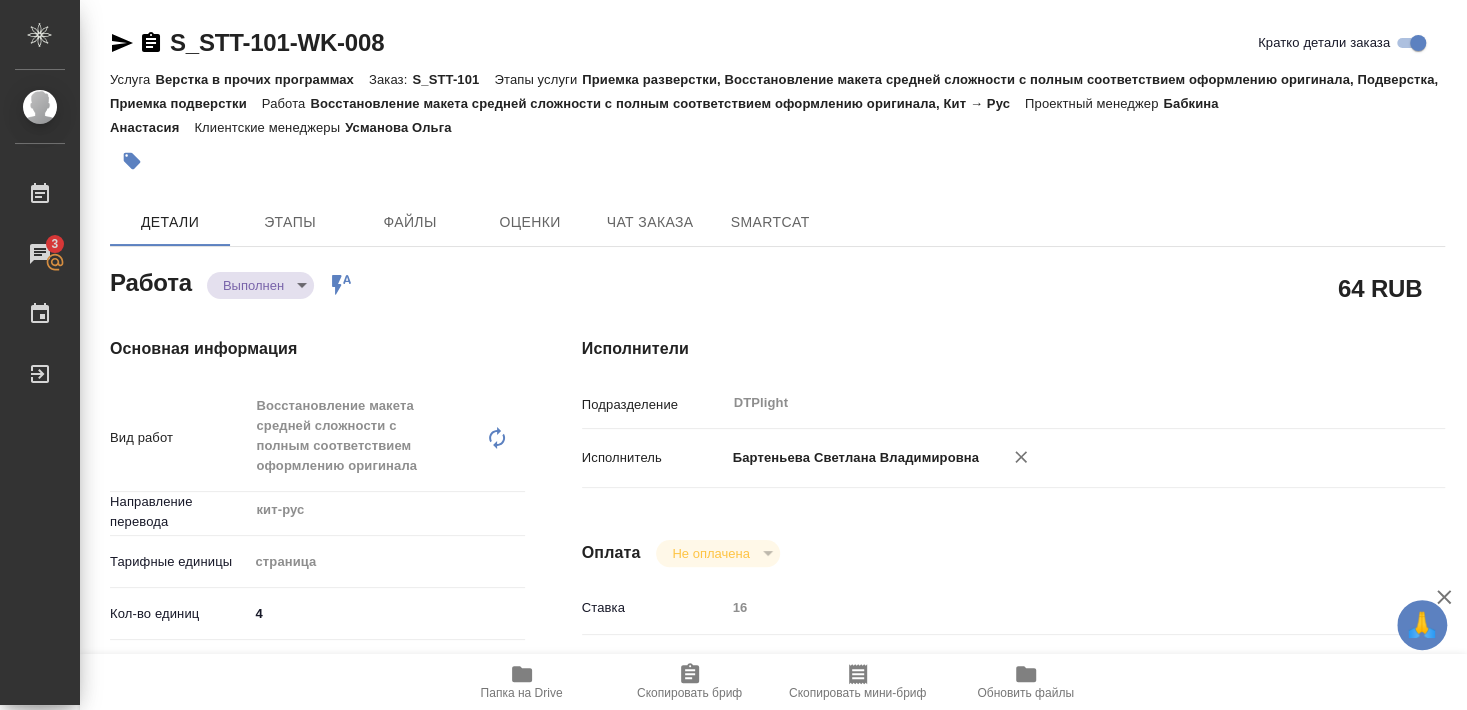 type on "x" 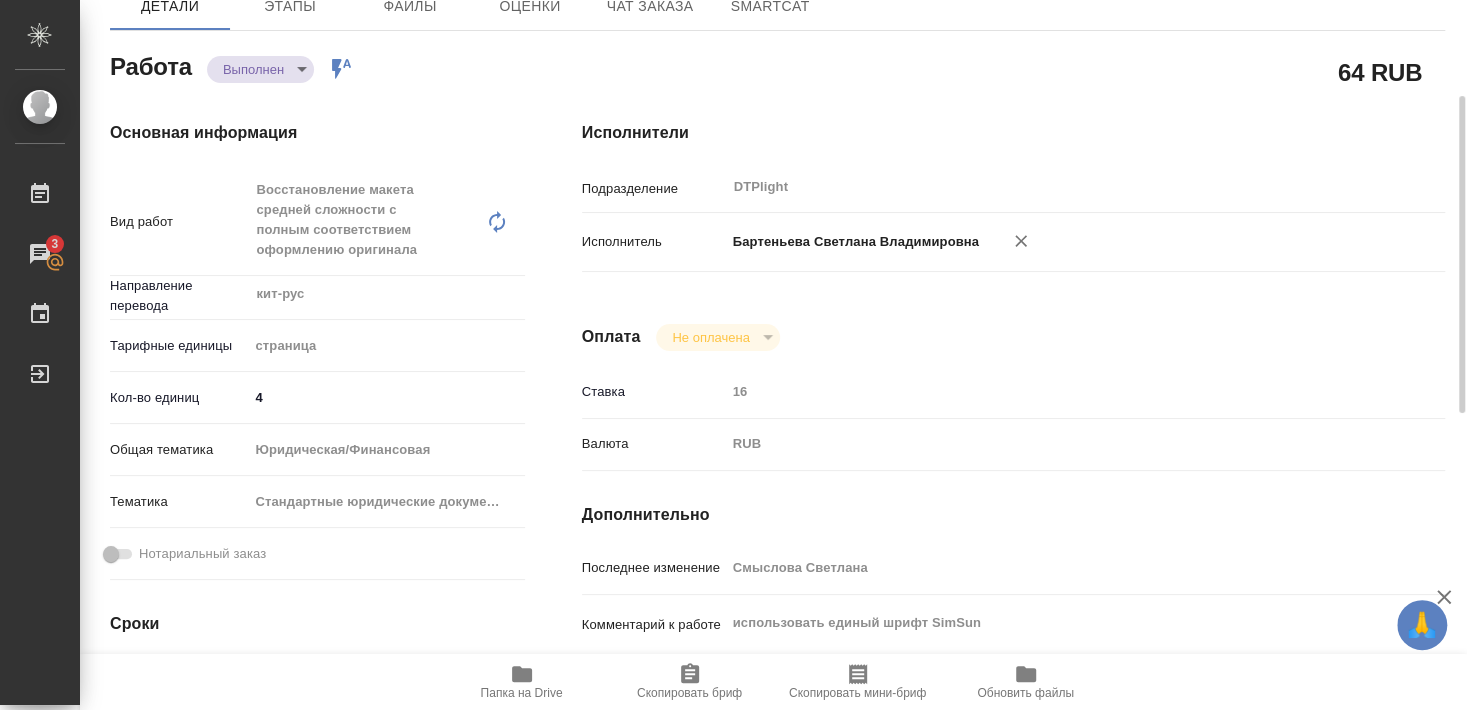 type on "x" 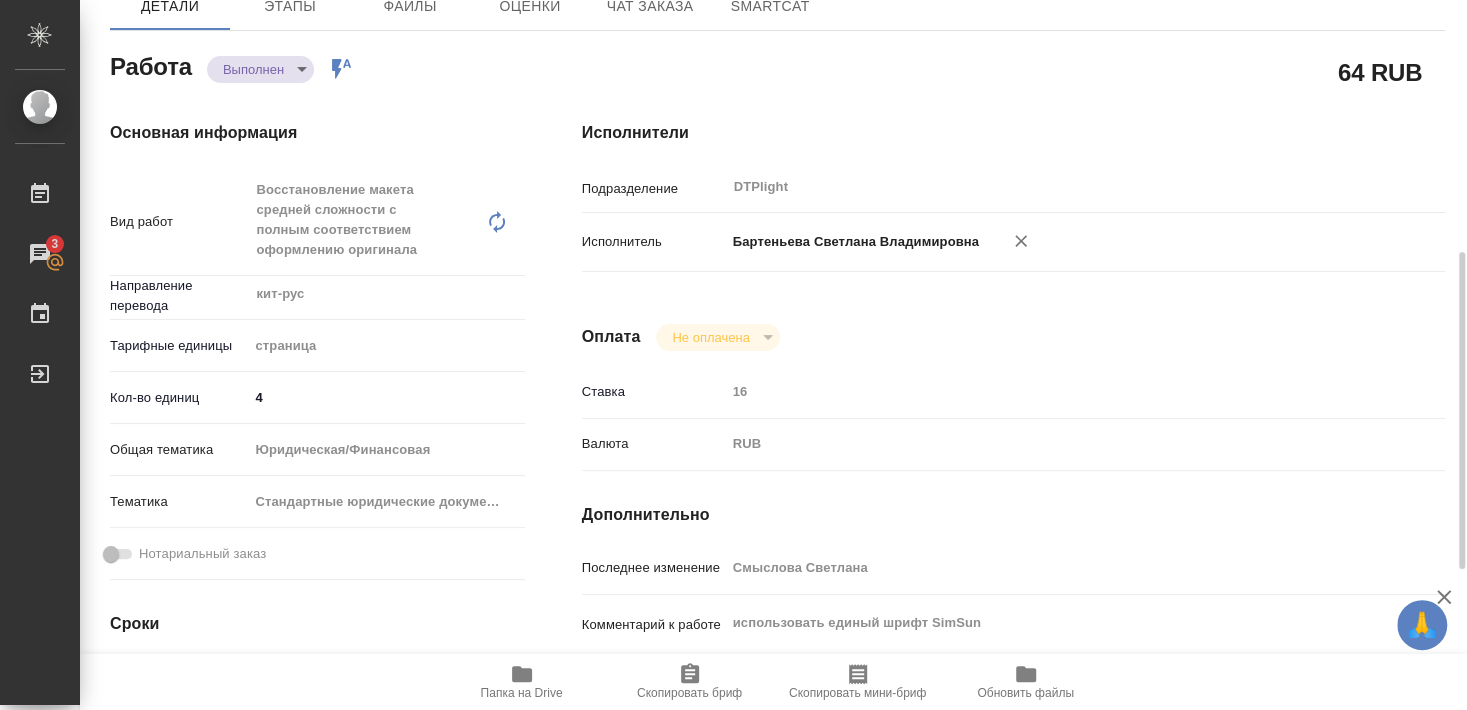 scroll, scrollTop: 324, scrollLeft: 0, axis: vertical 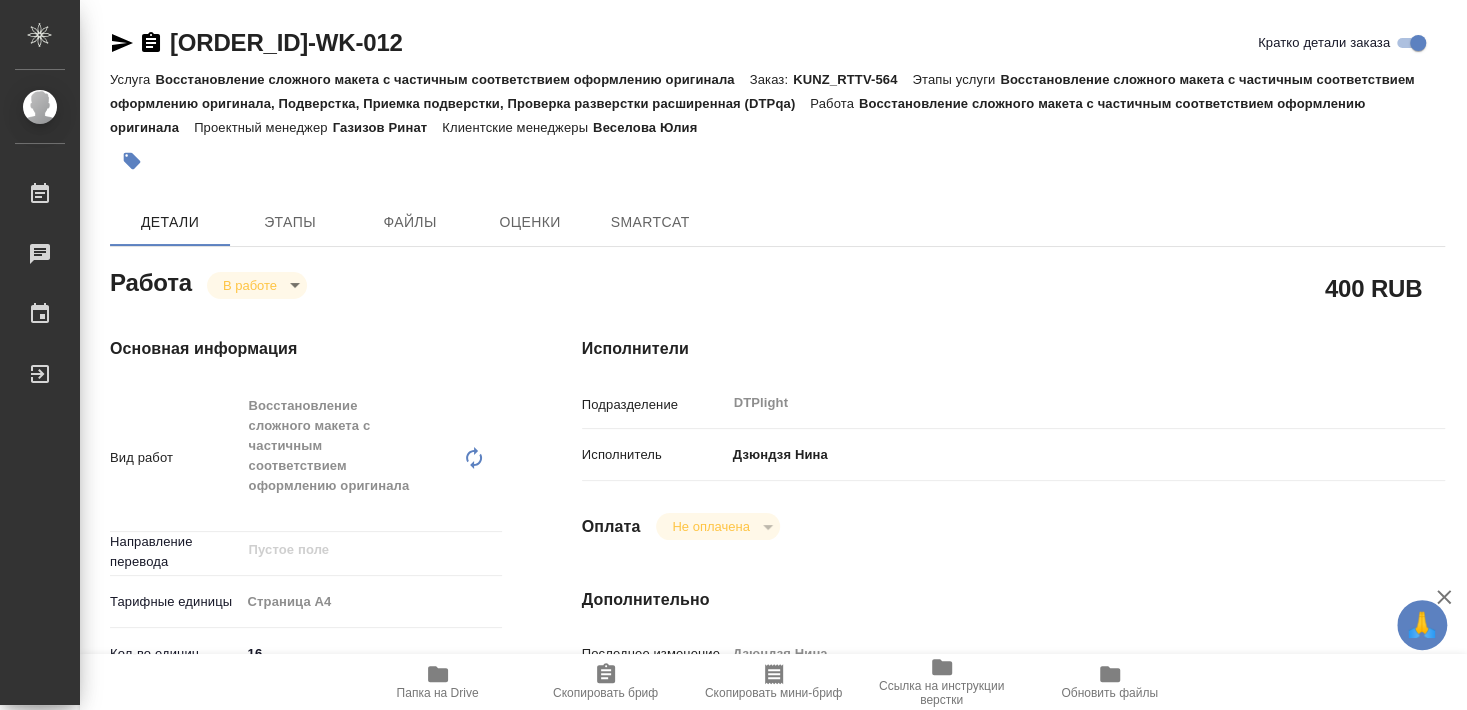 type on "x" 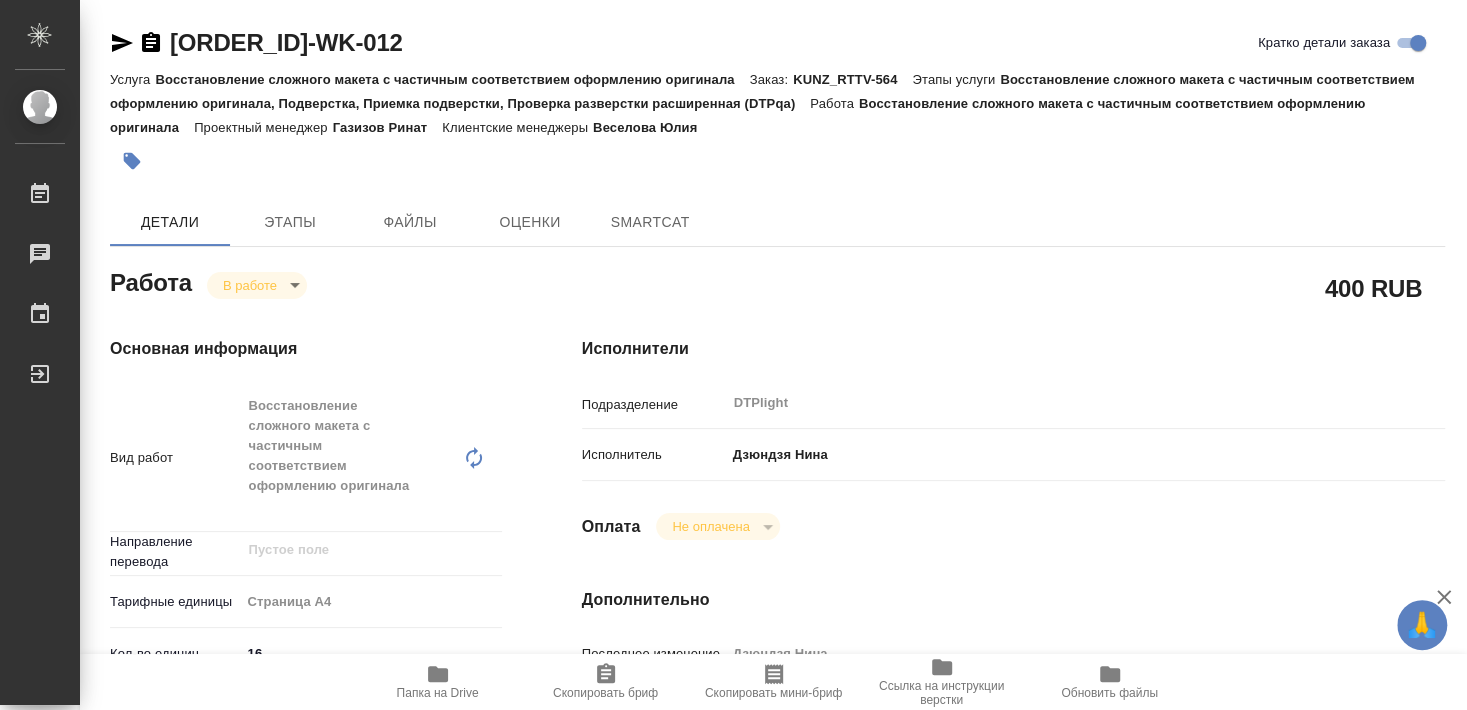 type on "x" 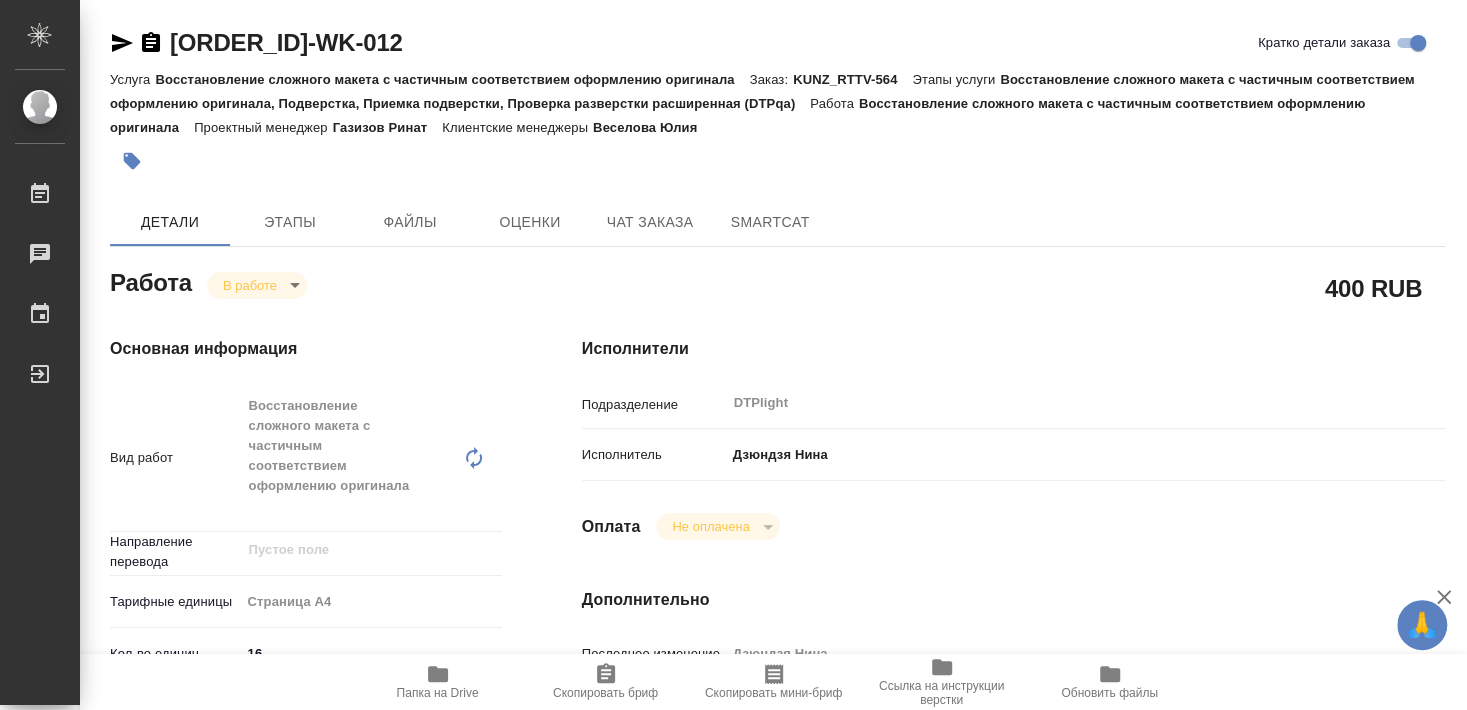 type on "x" 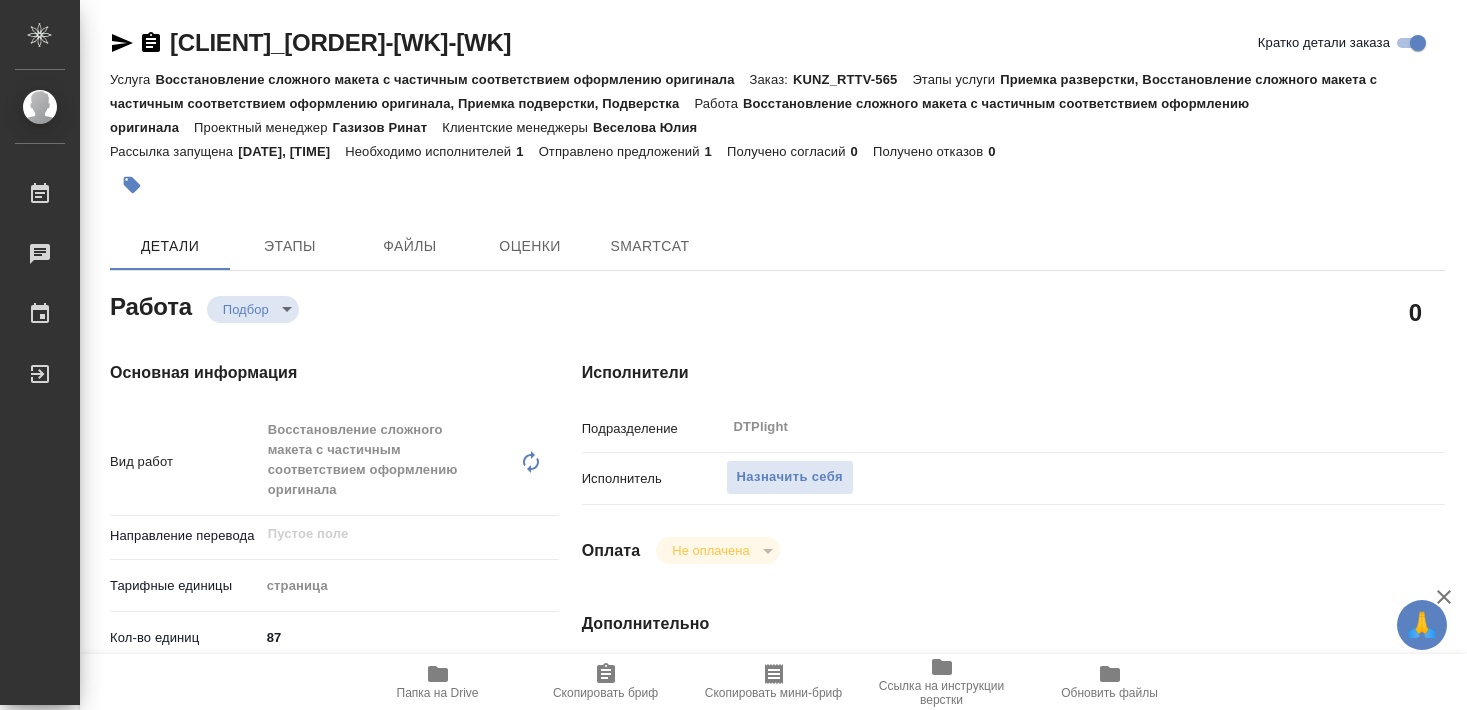 type on "x" 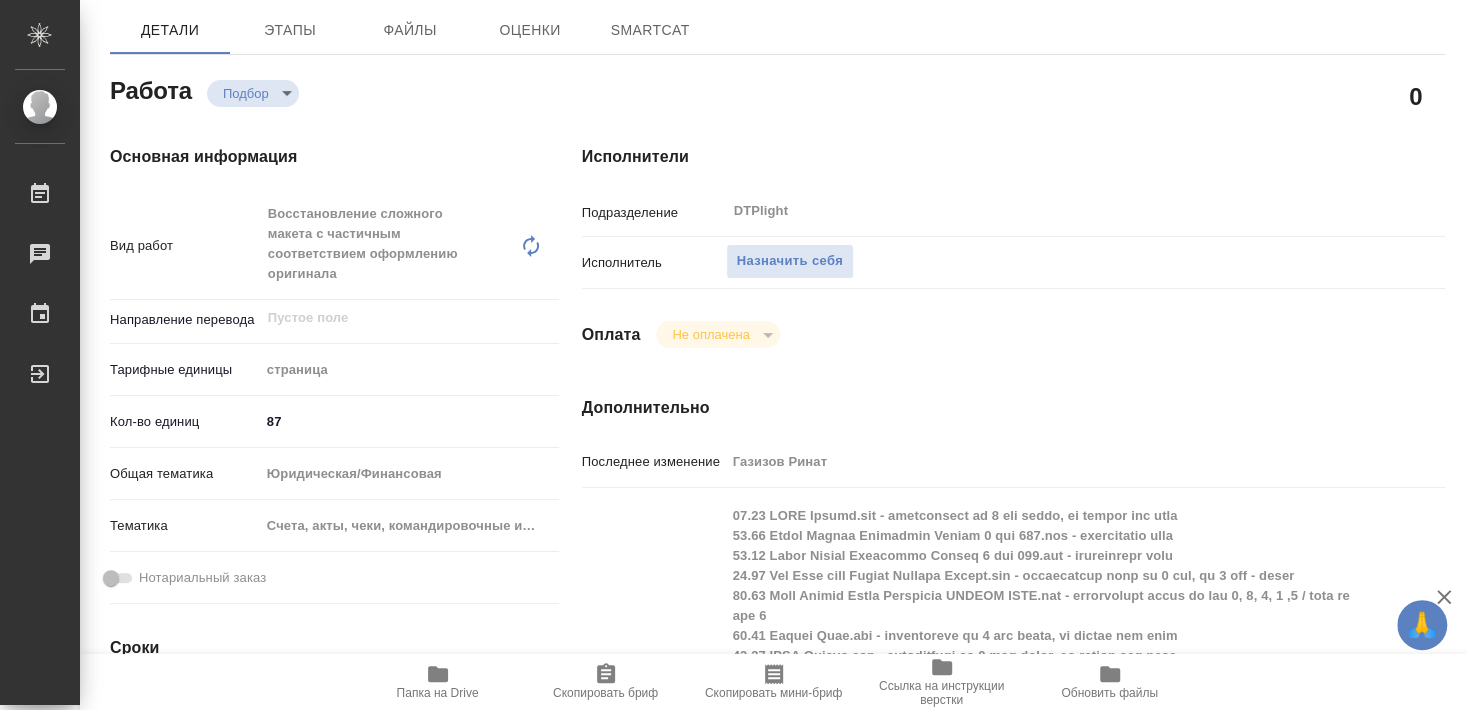 type on "x" 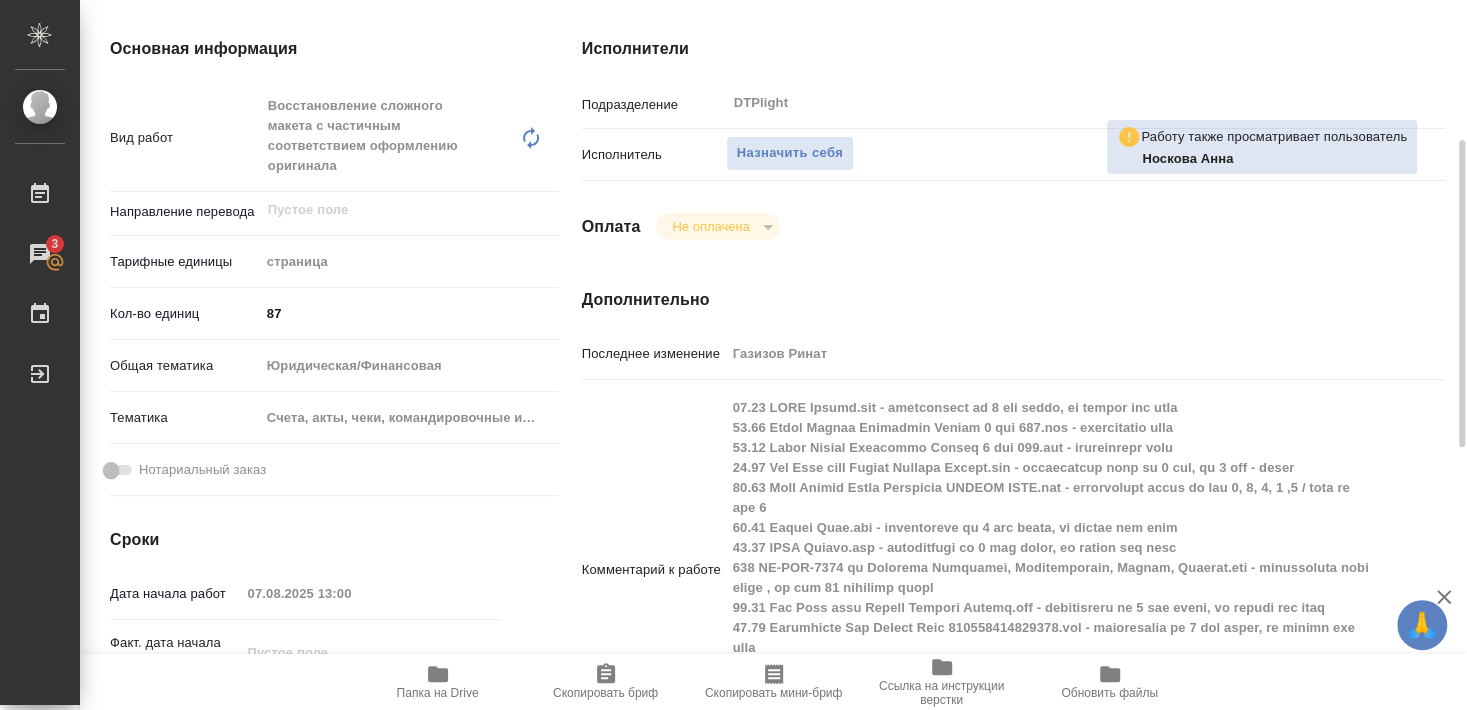 scroll, scrollTop: 432, scrollLeft: 0, axis: vertical 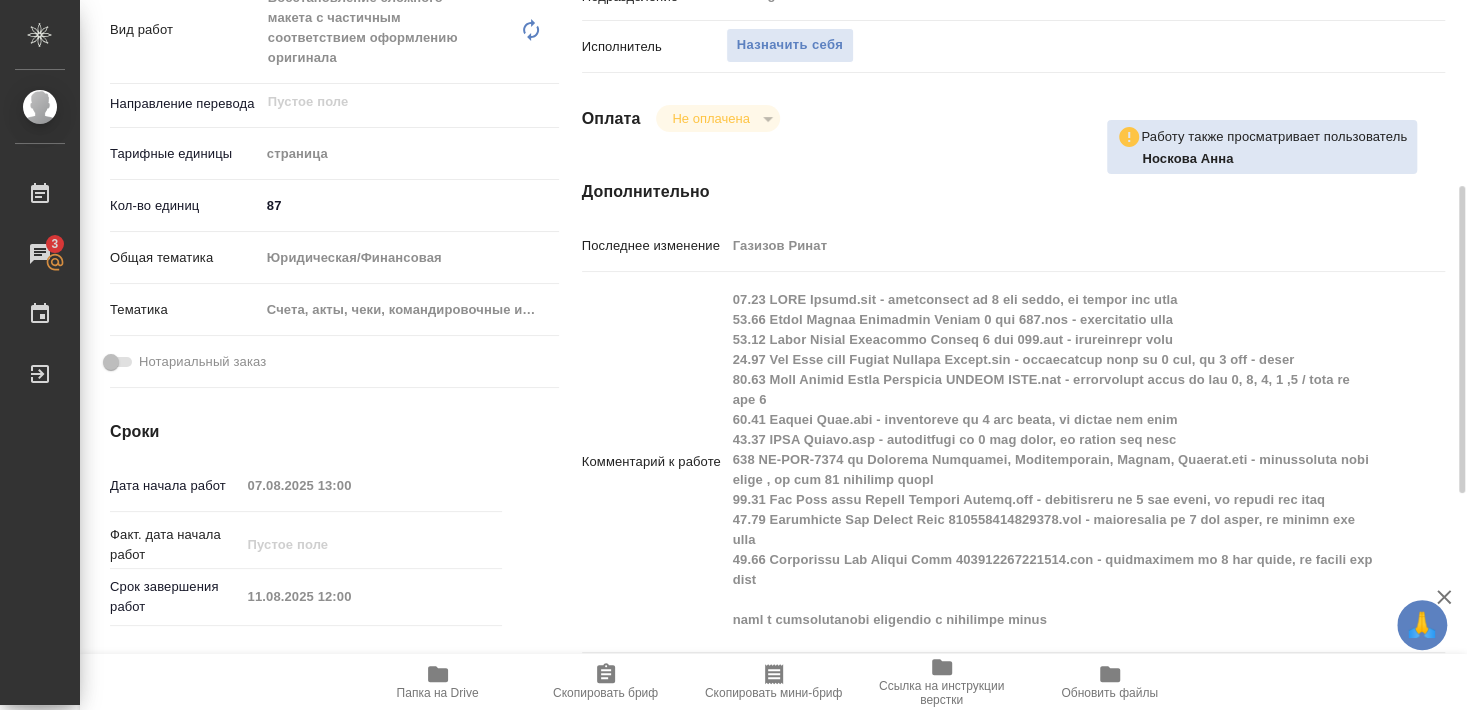 click on "Папка на Drive" at bounding box center (438, 681) 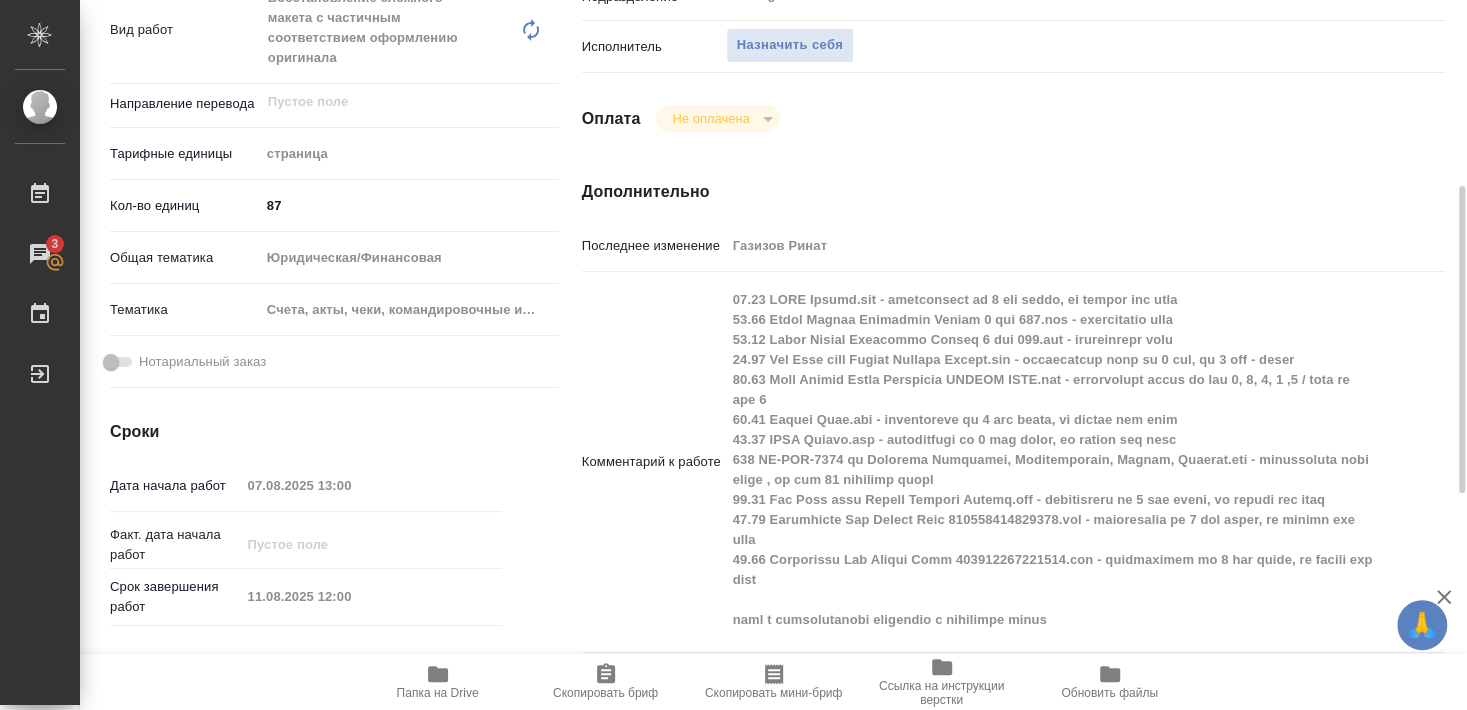 scroll, scrollTop: 216, scrollLeft: 0, axis: vertical 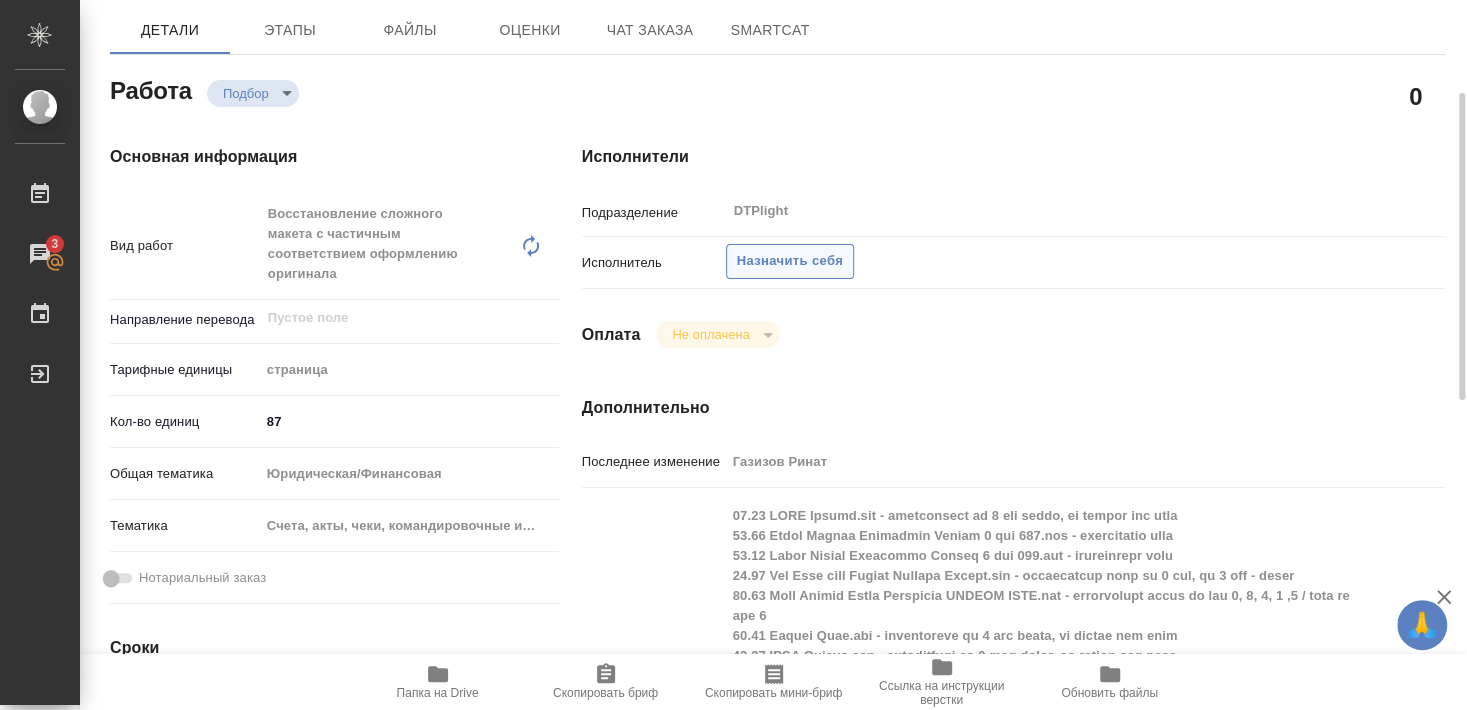 click on "Назначить себя" at bounding box center [790, 261] 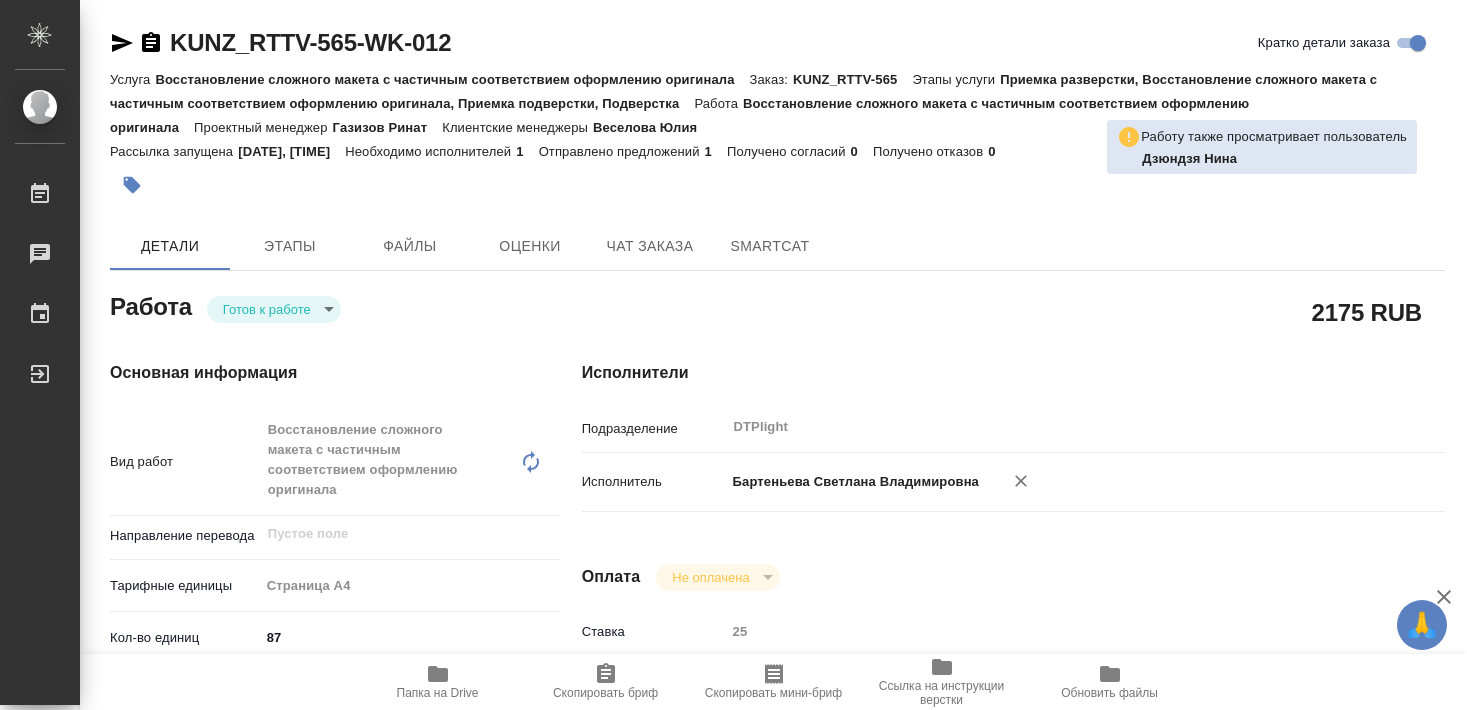 scroll, scrollTop: 0, scrollLeft: 0, axis: both 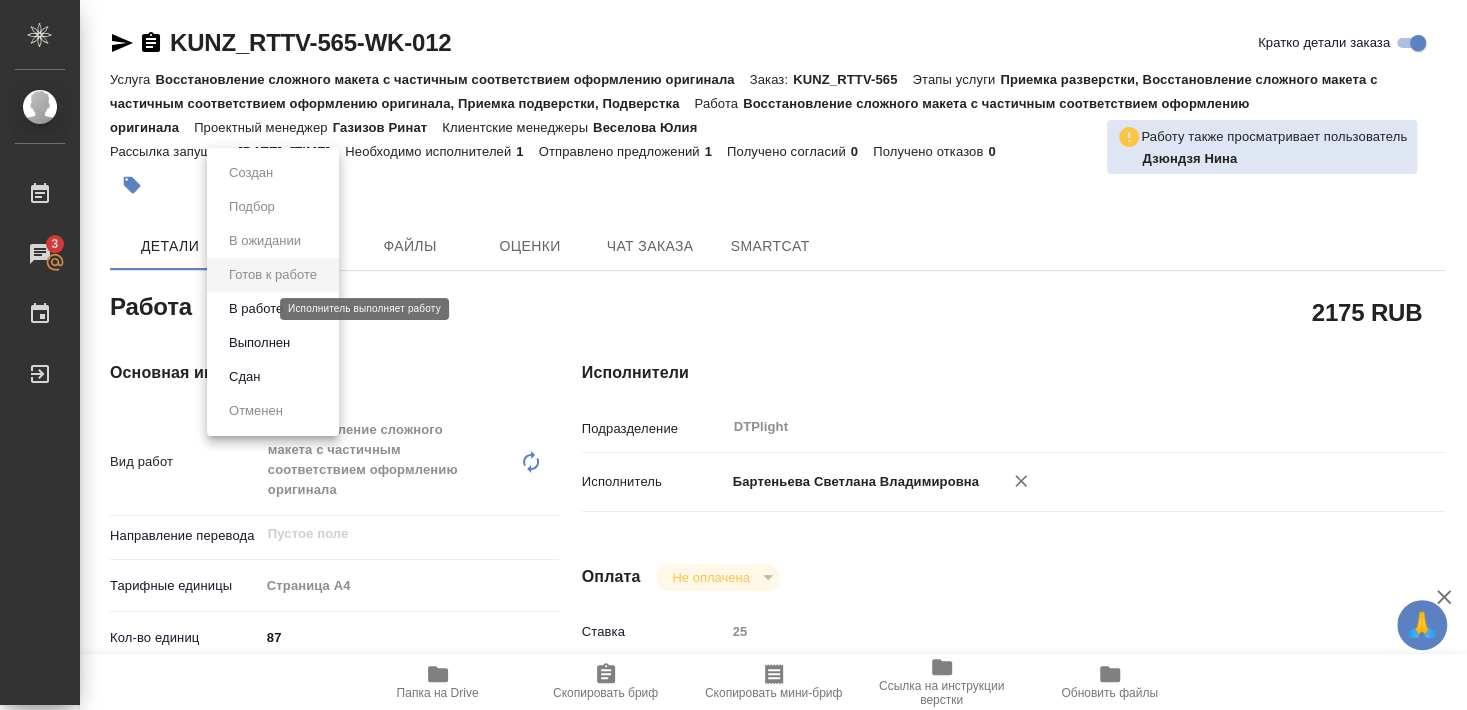 click on "В работе" at bounding box center [256, 309] 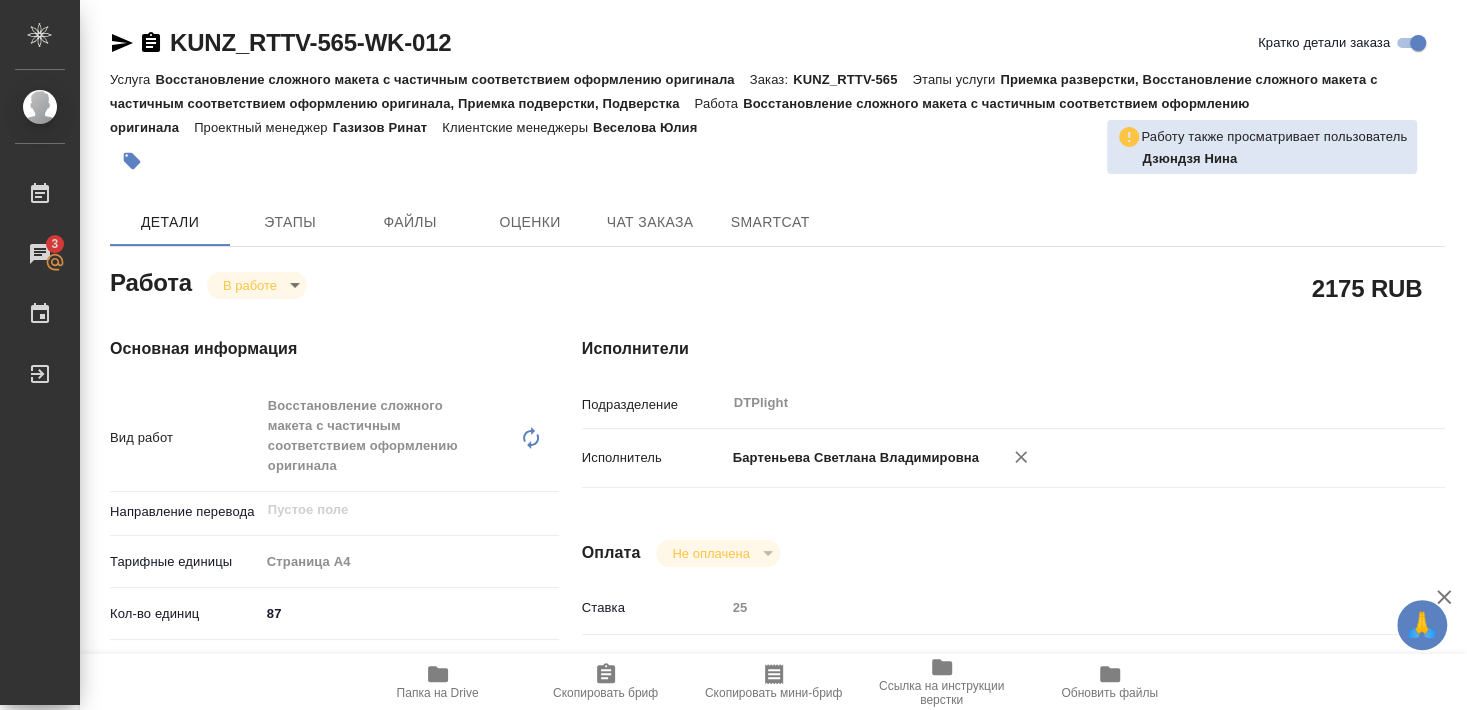 type on "x" 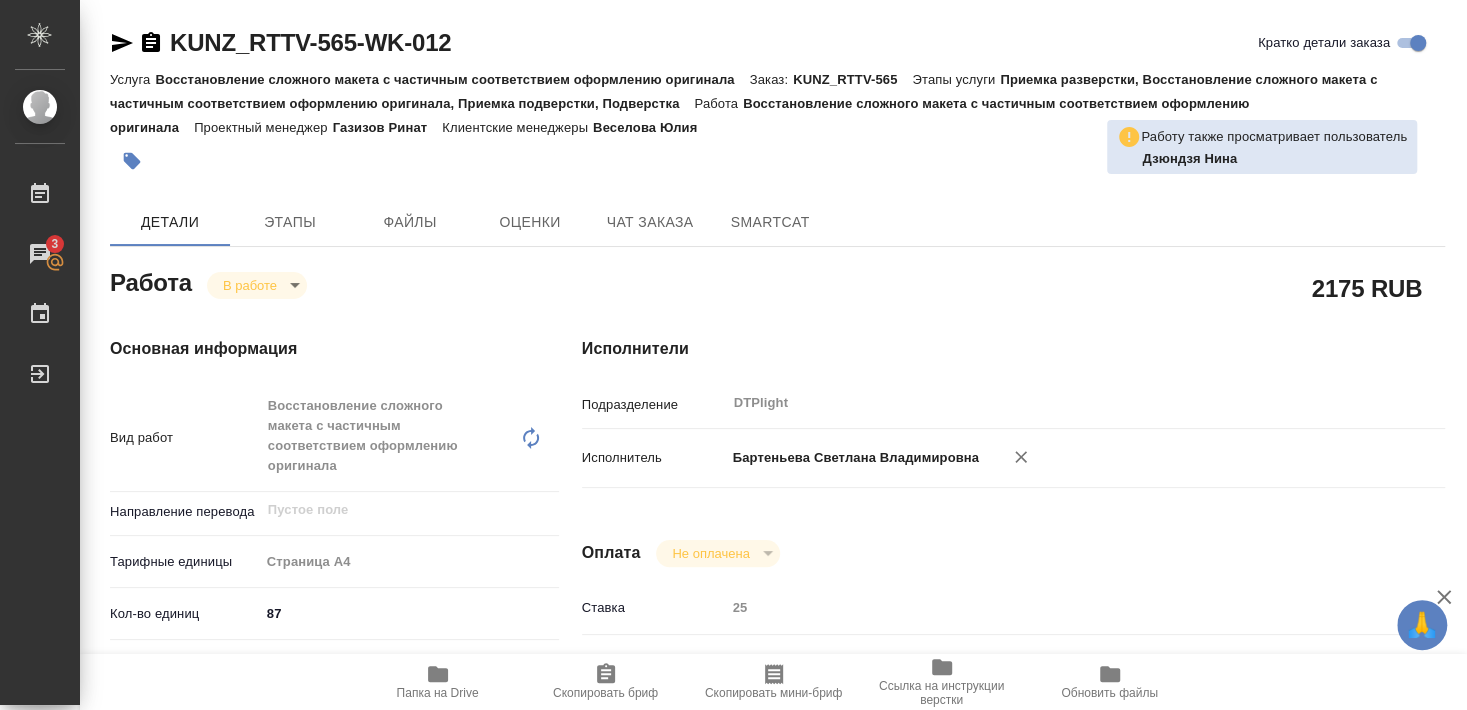 type on "x" 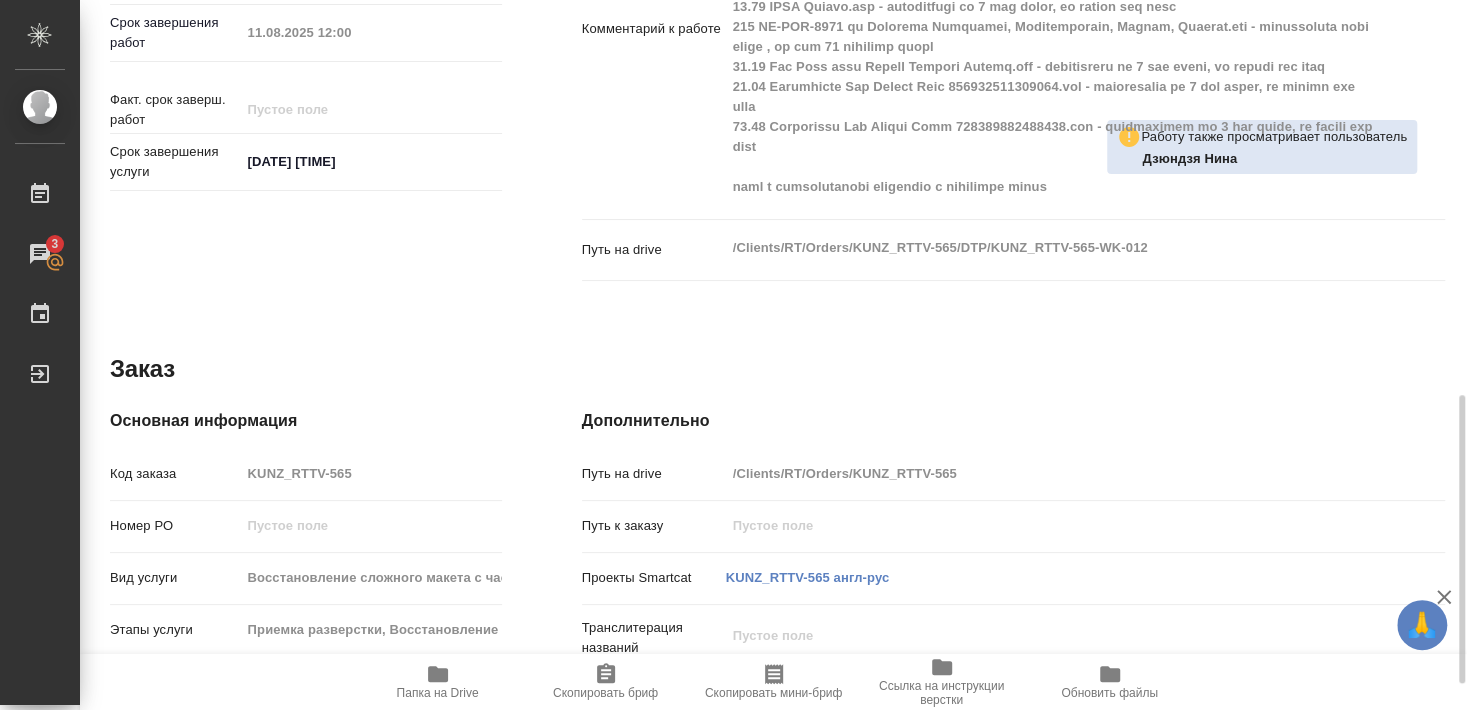 scroll, scrollTop: 1052, scrollLeft: 0, axis: vertical 